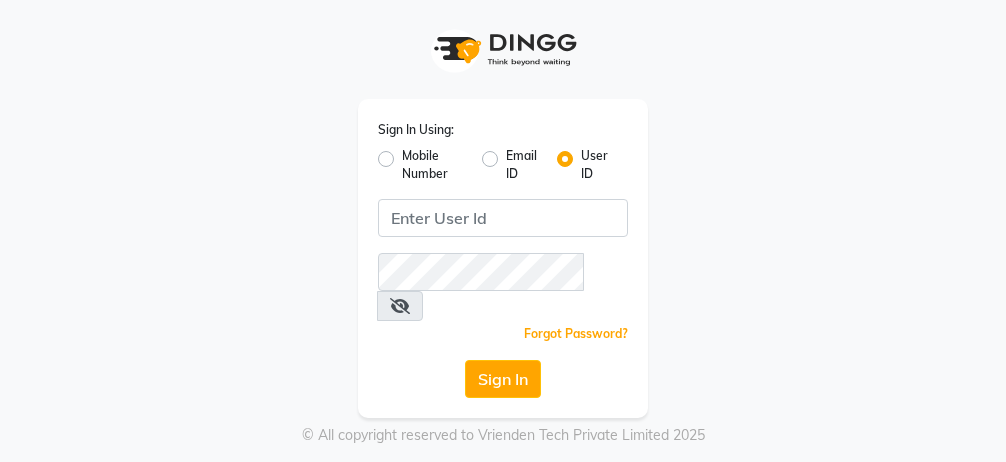 scroll, scrollTop: 0, scrollLeft: 0, axis: both 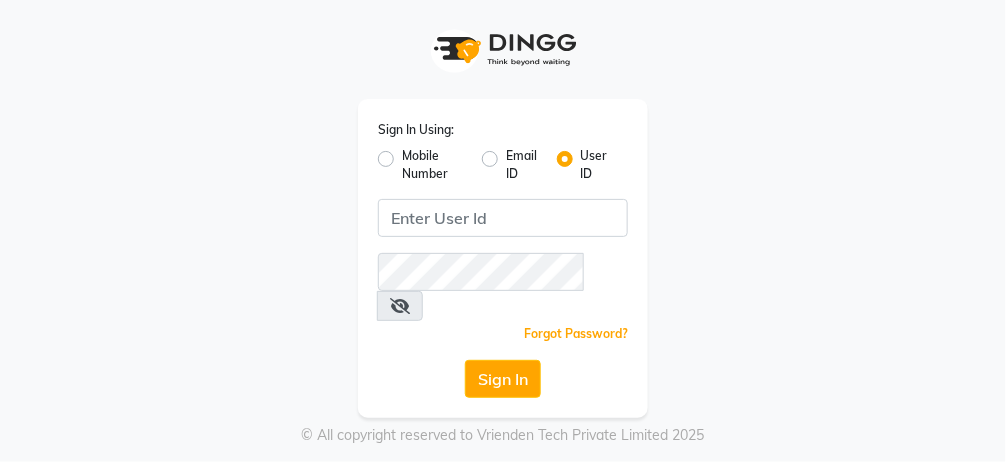 click on "Mobile Number" 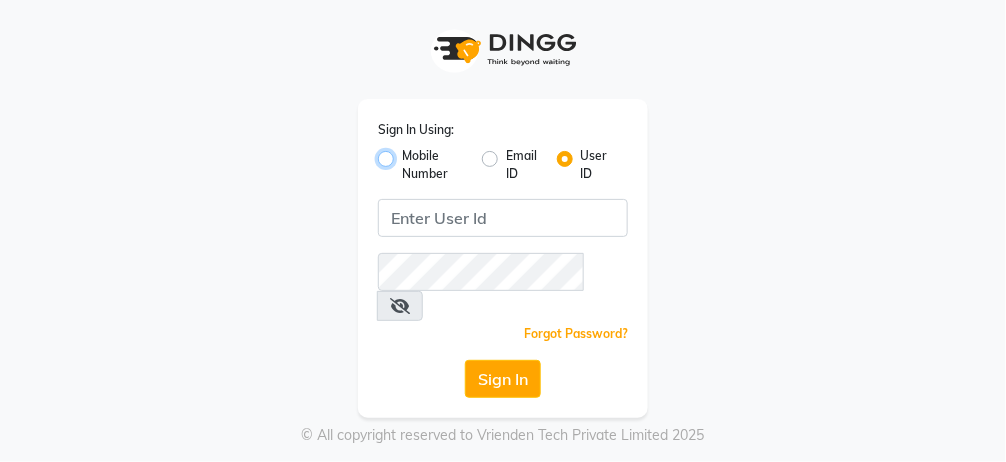 click on "Mobile Number" at bounding box center [408, 153] 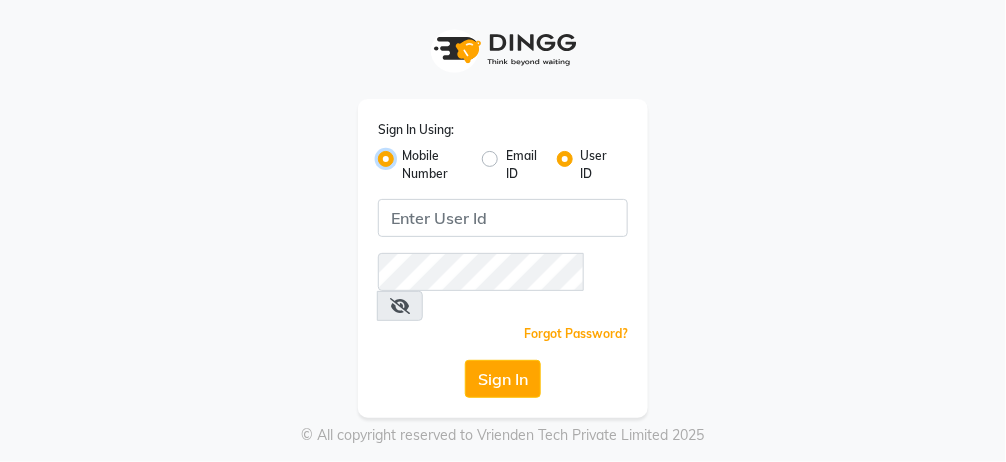 radio on "false" 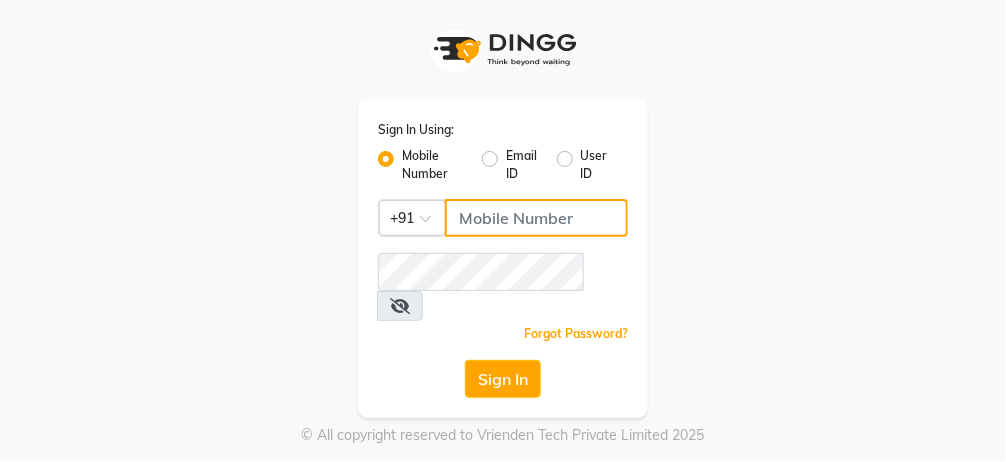 click 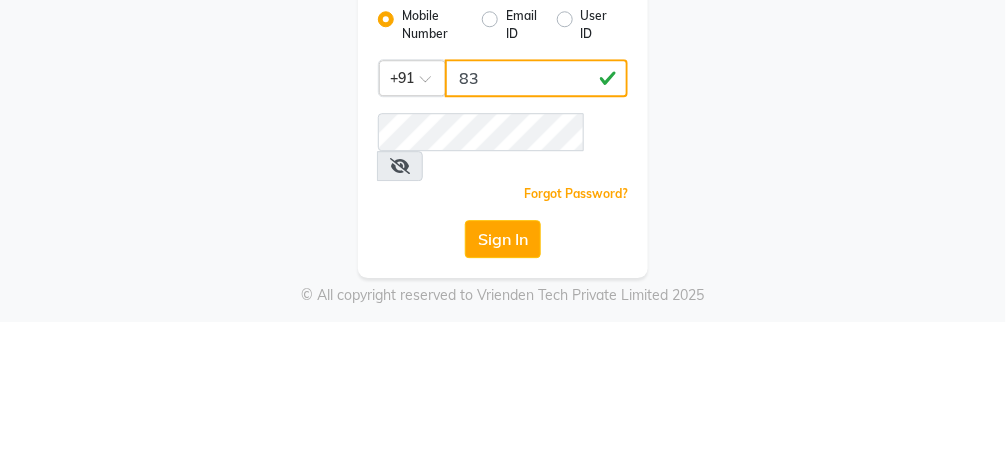 type on "8" 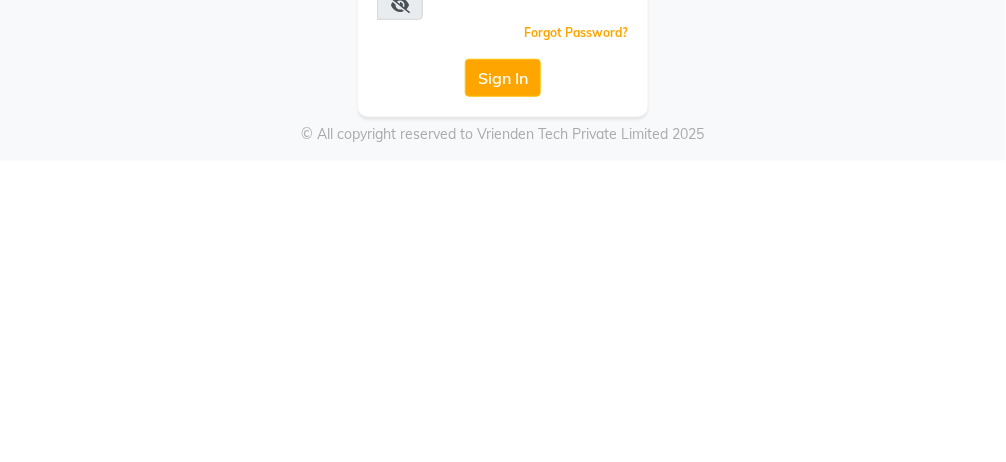 click on "Sign In" 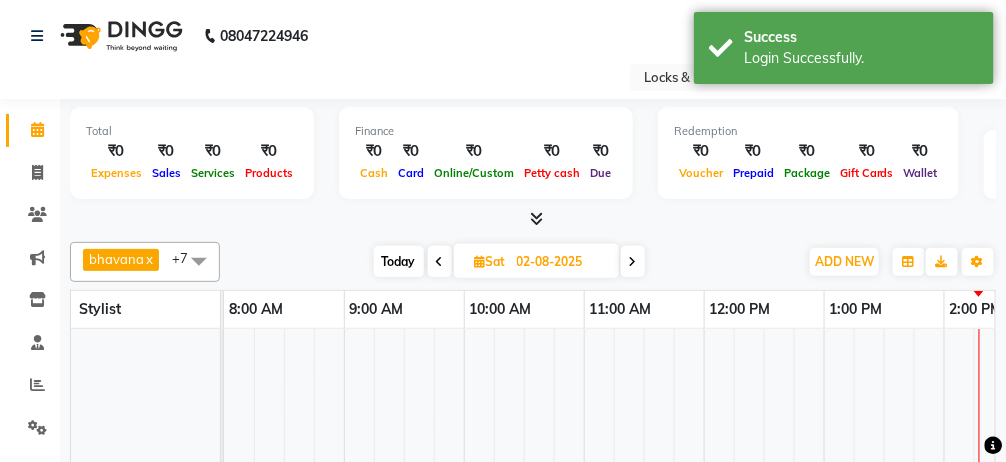 select on "en" 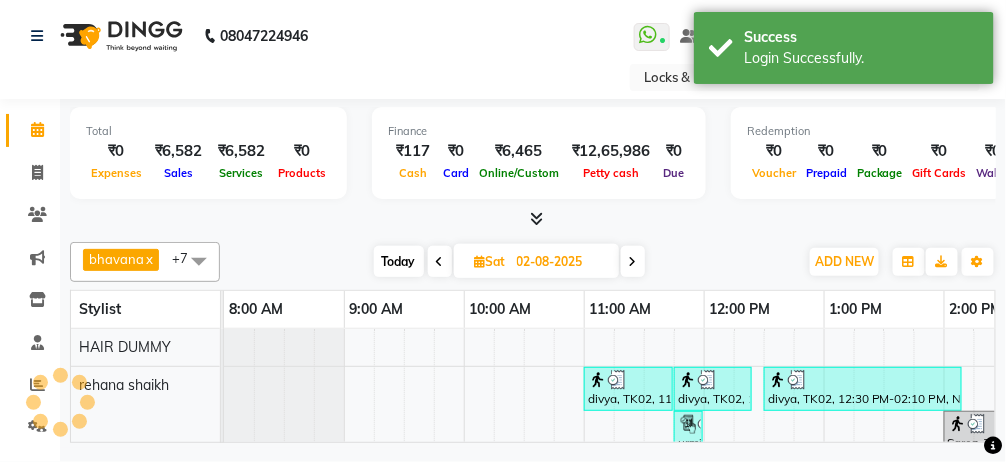 scroll, scrollTop: 0, scrollLeft: 0, axis: both 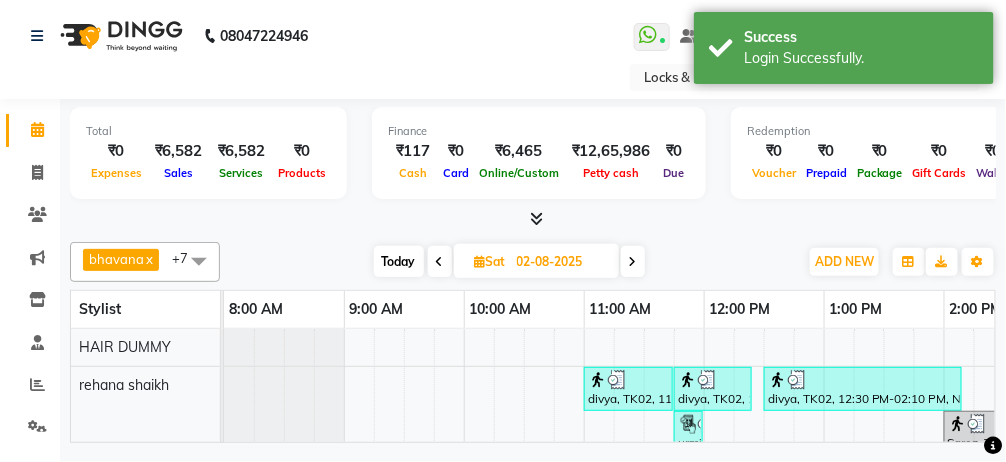 click on "Select Location × Locks & Lustre Salon Ptd. Ltd, [CITY]" at bounding box center (503, 77) 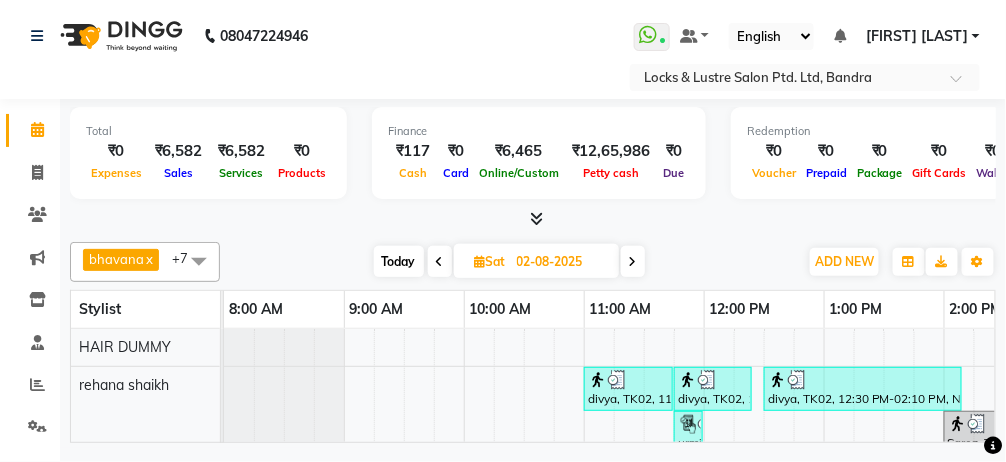 click at bounding box center (785, 79) 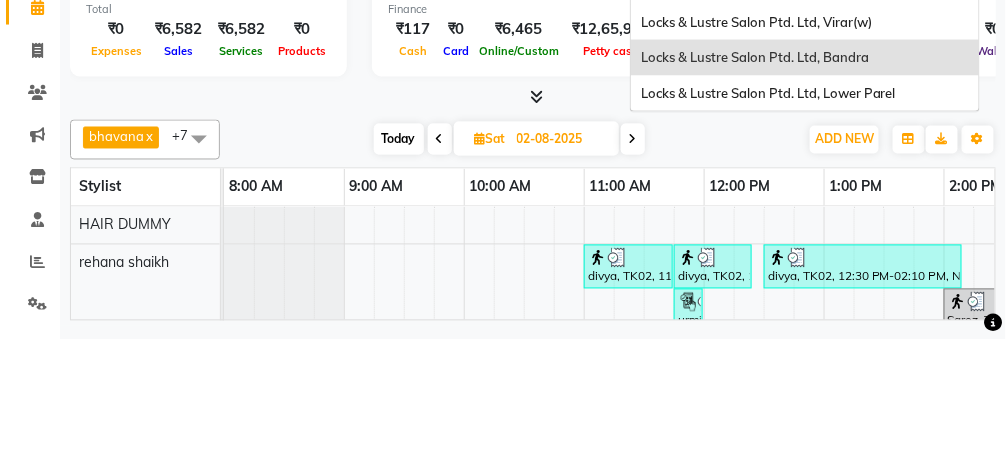 click on "Locks & Lustre Salon Ptd. Ltd, Lower Parel" at bounding box center (768, 215) 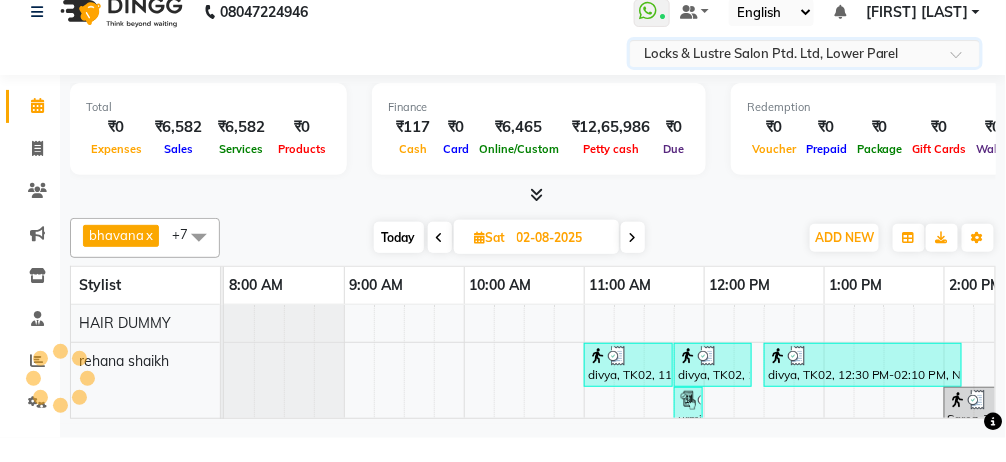 click on "Select Location × Locks & Lustre Salon Ptd. Ltd, [CITY]" at bounding box center [503, 77] 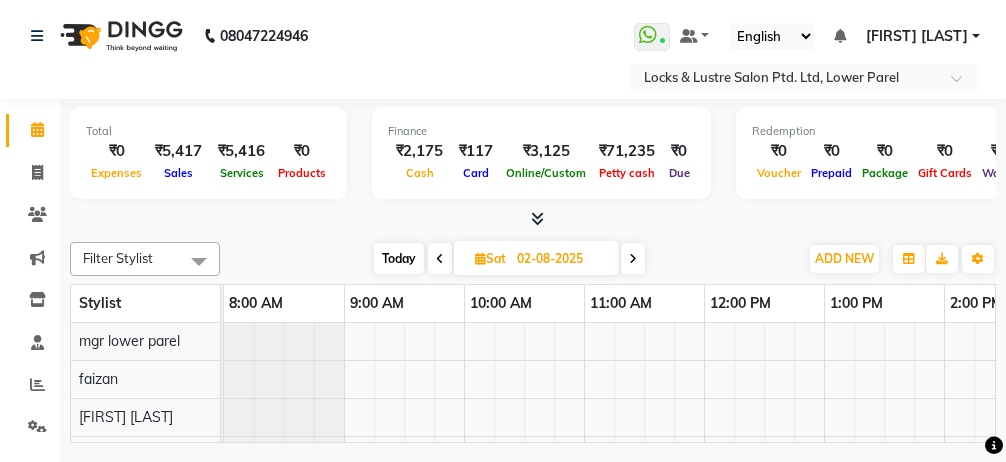 scroll, scrollTop: 0, scrollLeft: 0, axis: both 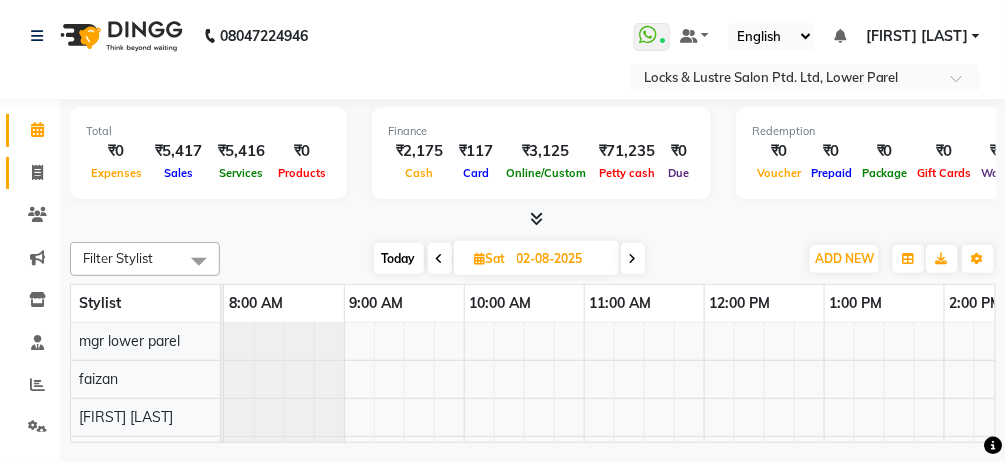 click 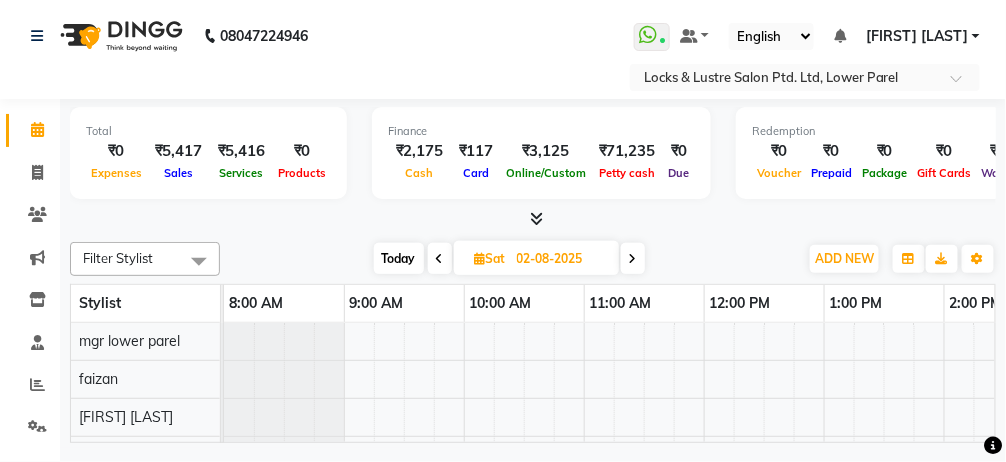 select on "service" 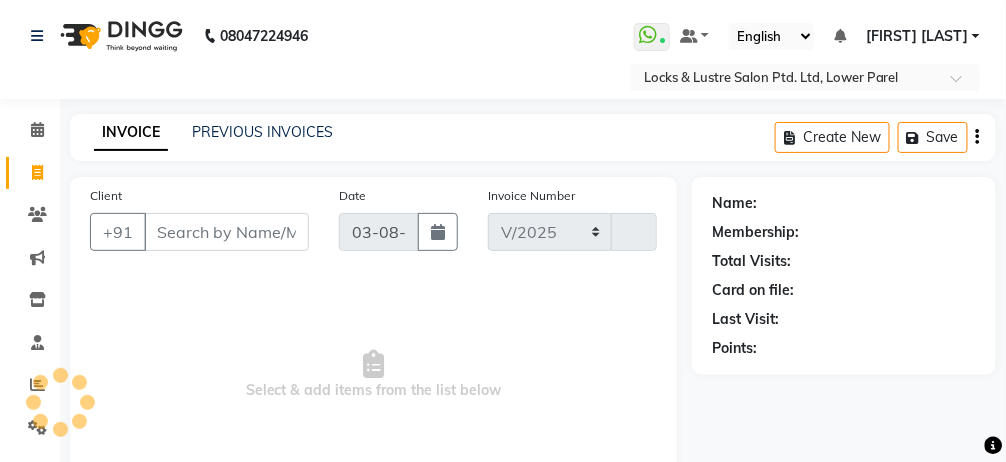 select on "5928" 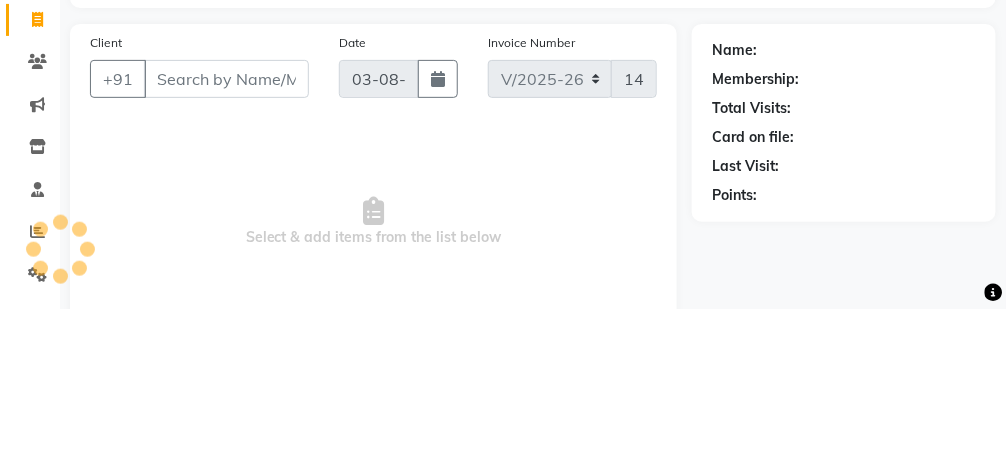 click on "INVOICE PREVIOUS INVOICES Create New   Save  Client +91 Date [DATE] Invoice Number V/2025 V/2025-26 1472  Select & add items from the list below  Select  Service  Product  Membership  Package Voucher Prepaid Gift Card  Select Stylist Name: Membership: Total Visits: Card on file: Last Visit:  Points:" 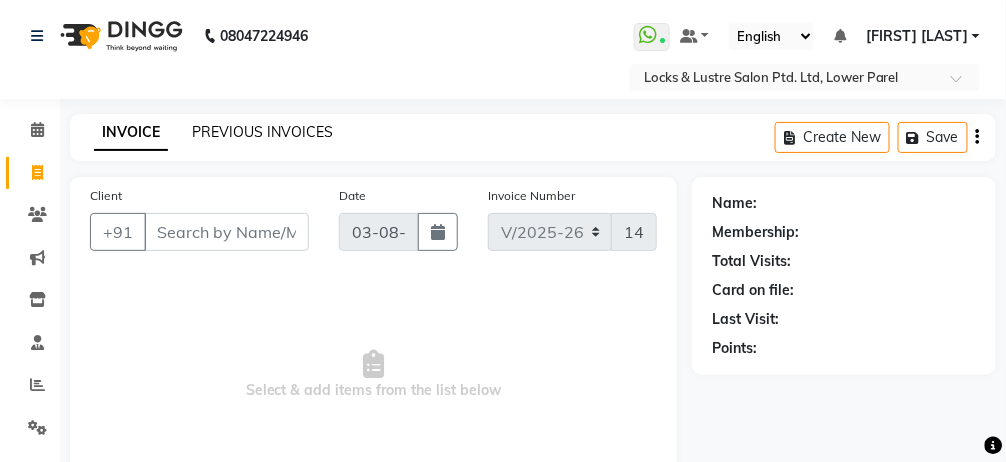 click on "PREVIOUS INVOICES" 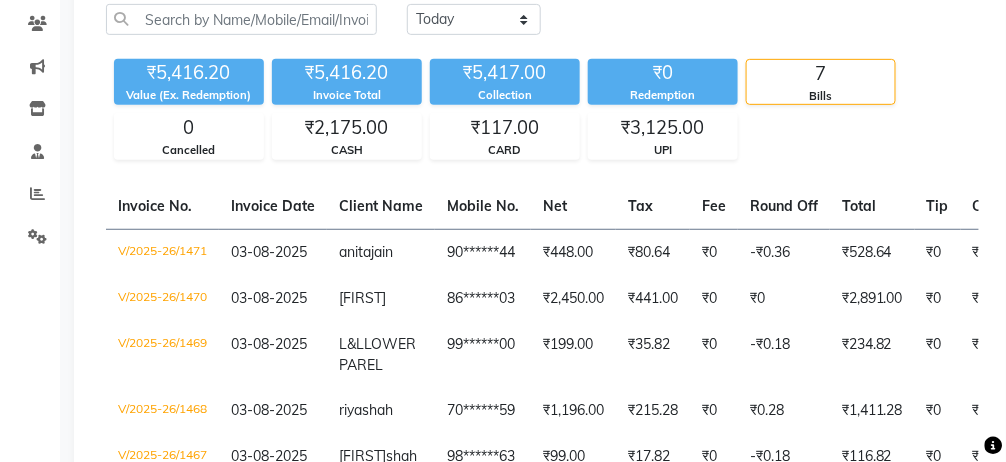 scroll, scrollTop: 0, scrollLeft: 0, axis: both 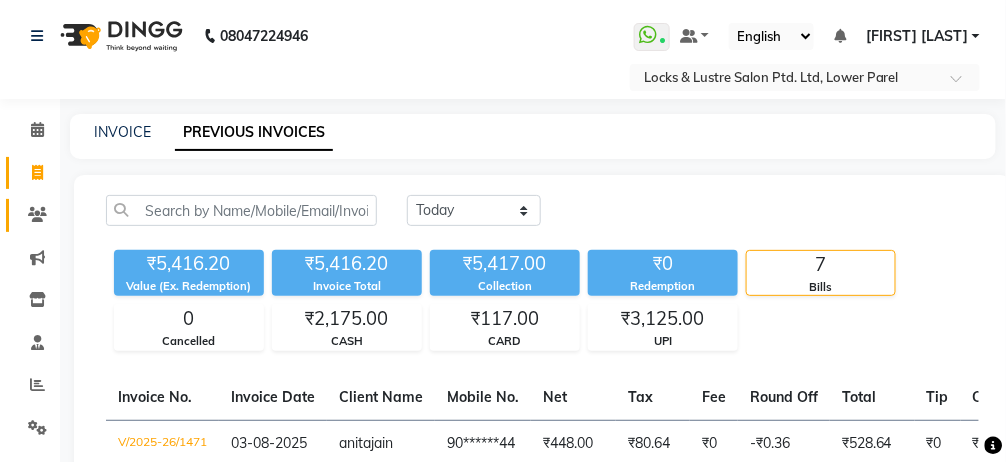 click 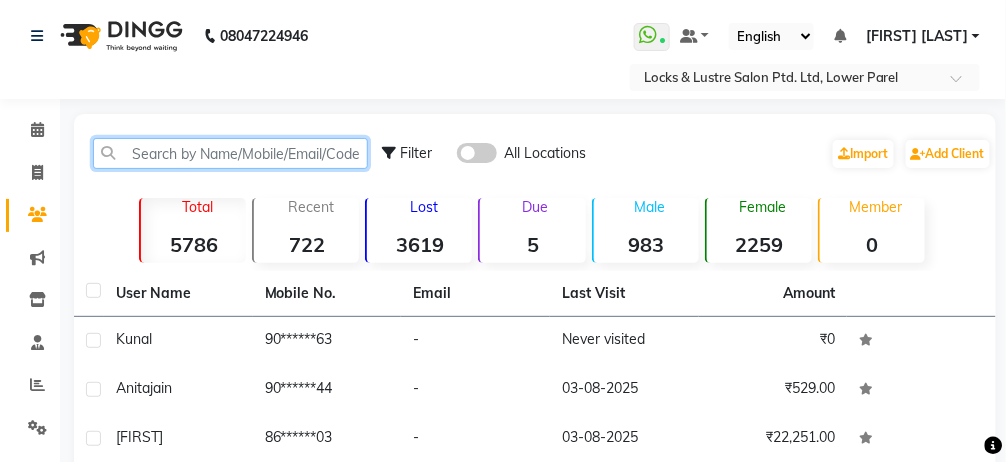 click 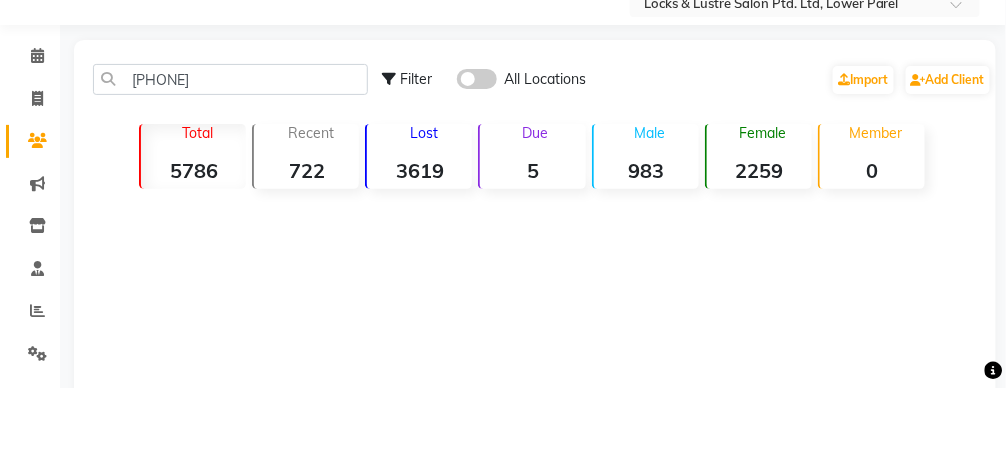 click on "Filter All Locations  Import   Add Client" 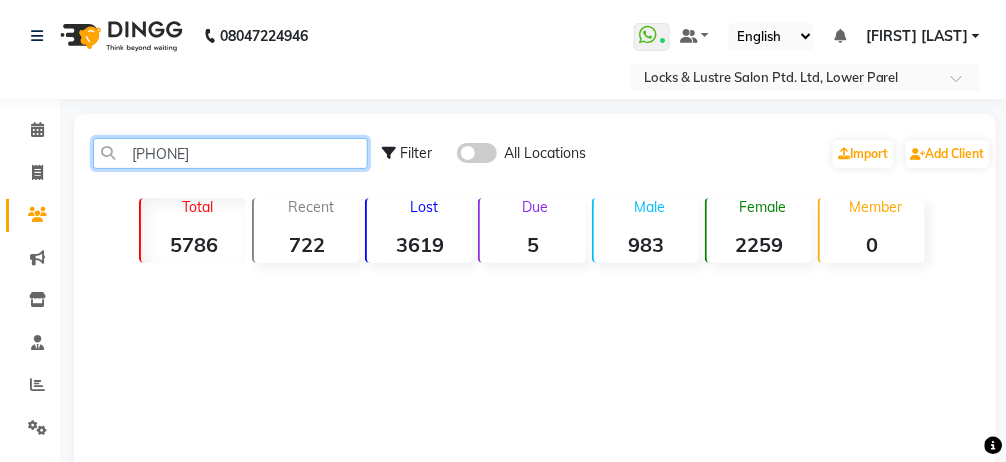click on "[PHONE]" 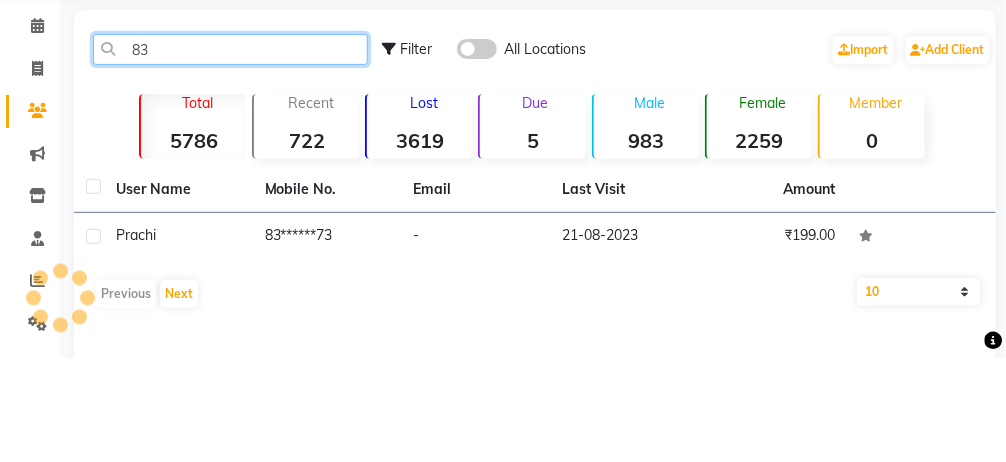 type on "8" 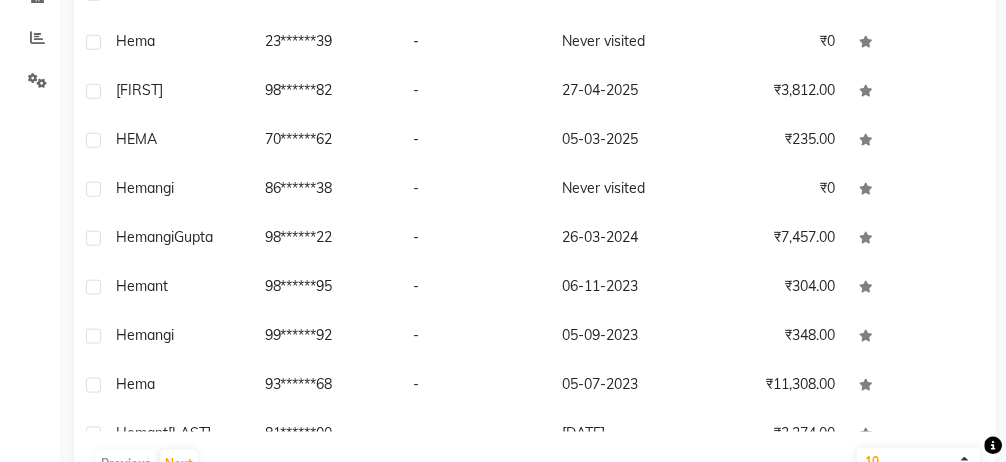 scroll, scrollTop: 337, scrollLeft: 0, axis: vertical 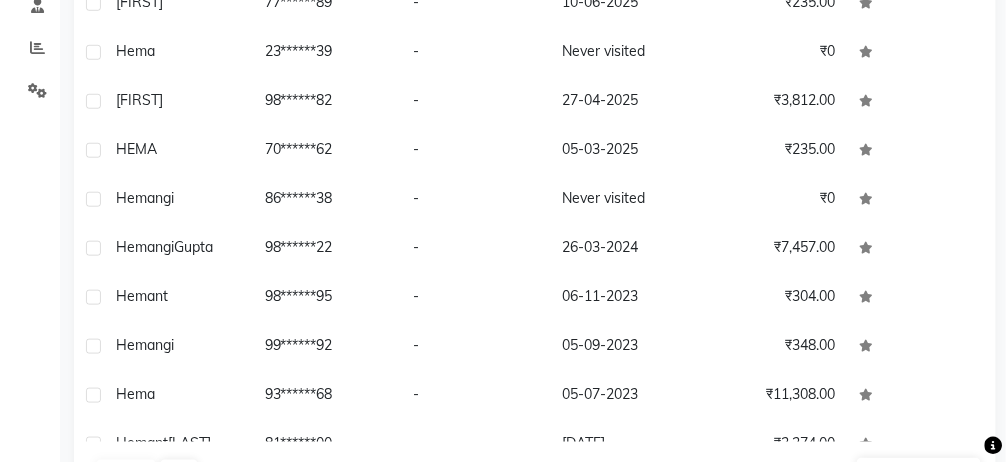 type on "Hema" 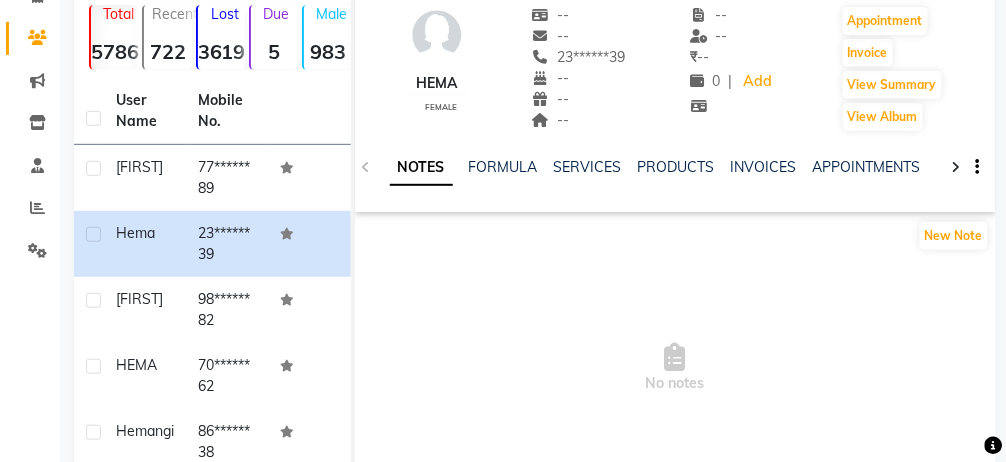 scroll, scrollTop: 176, scrollLeft: 0, axis: vertical 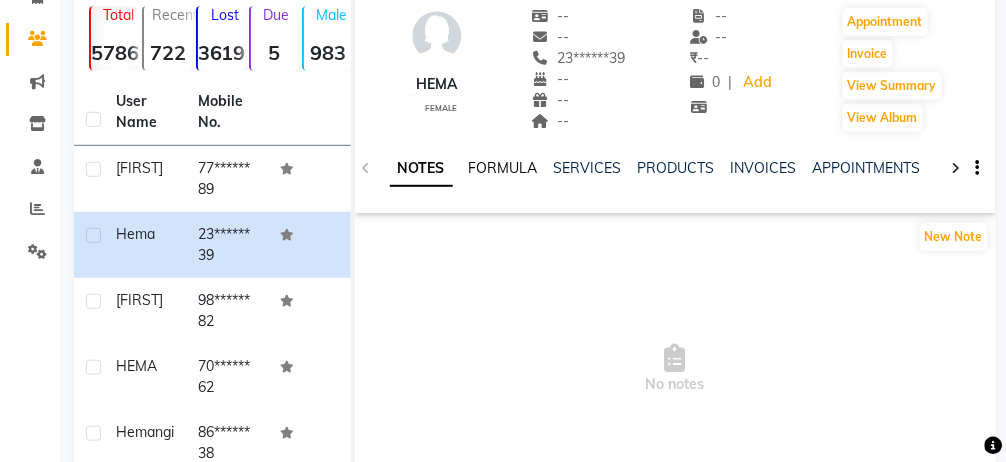 click on "FORMULA" 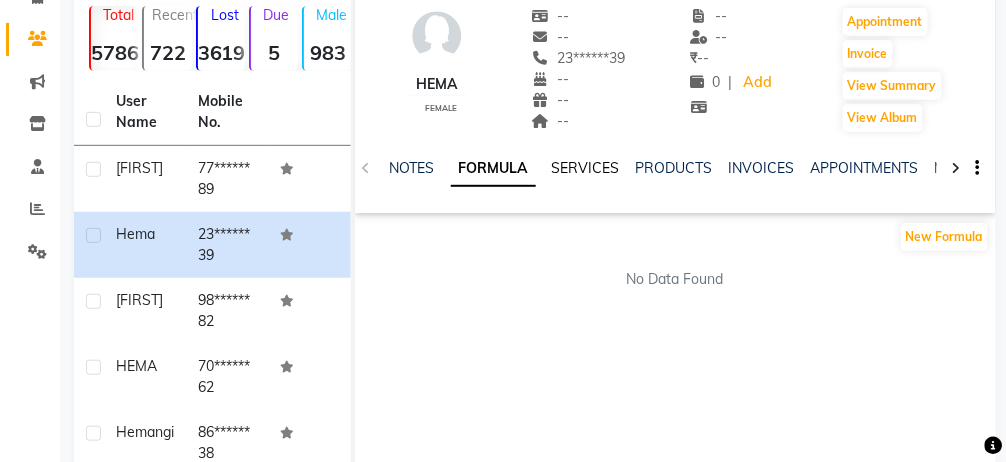 click on "SERVICES" 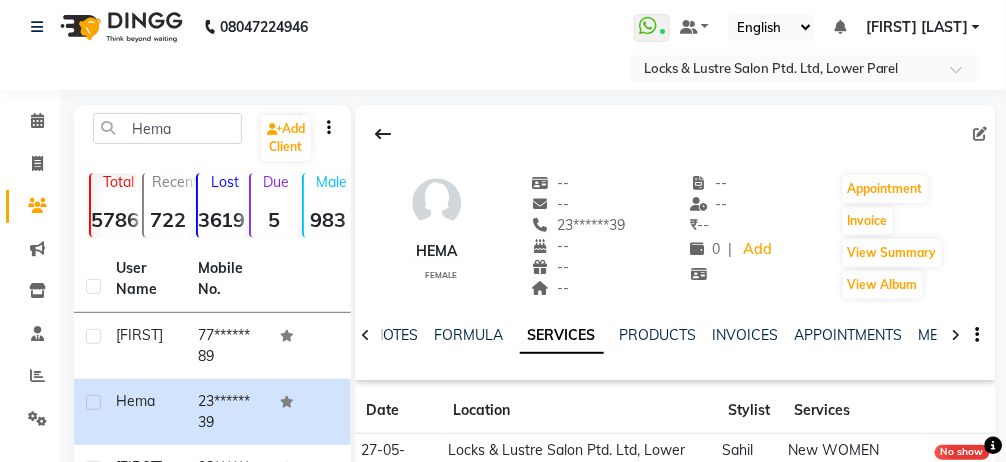 scroll, scrollTop: 3, scrollLeft: 0, axis: vertical 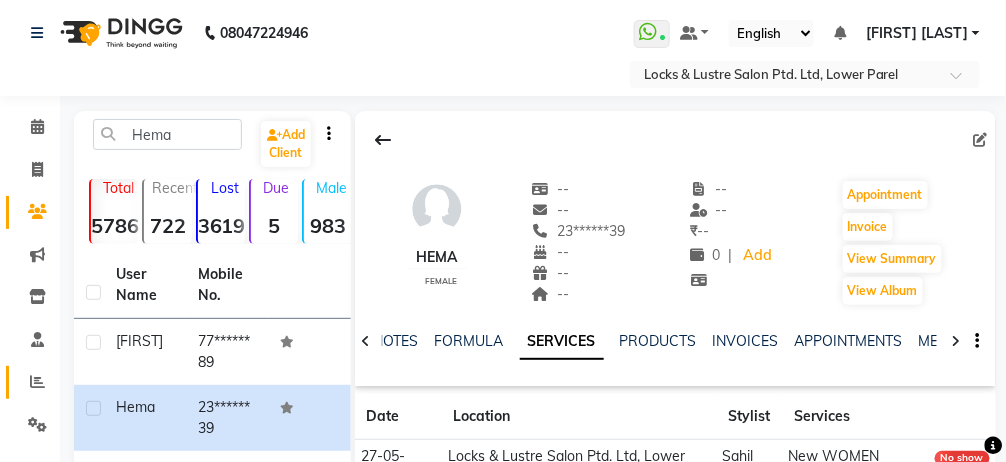 click 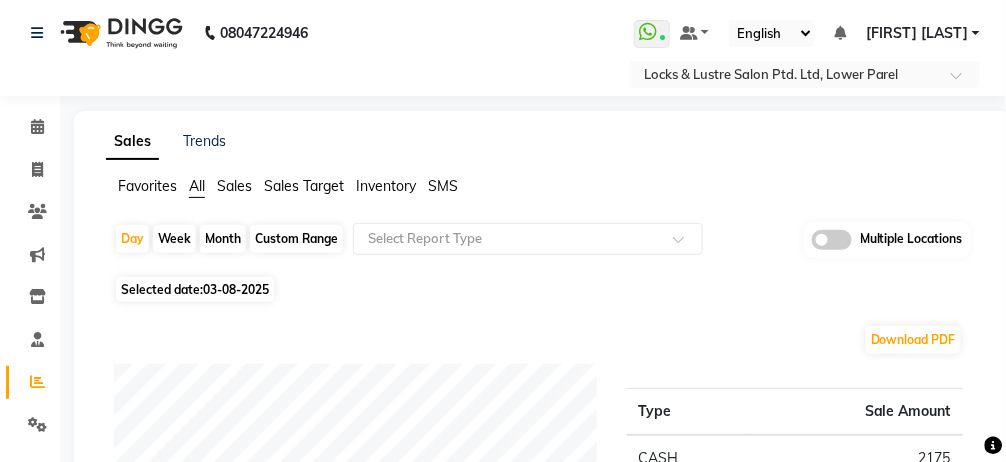 click 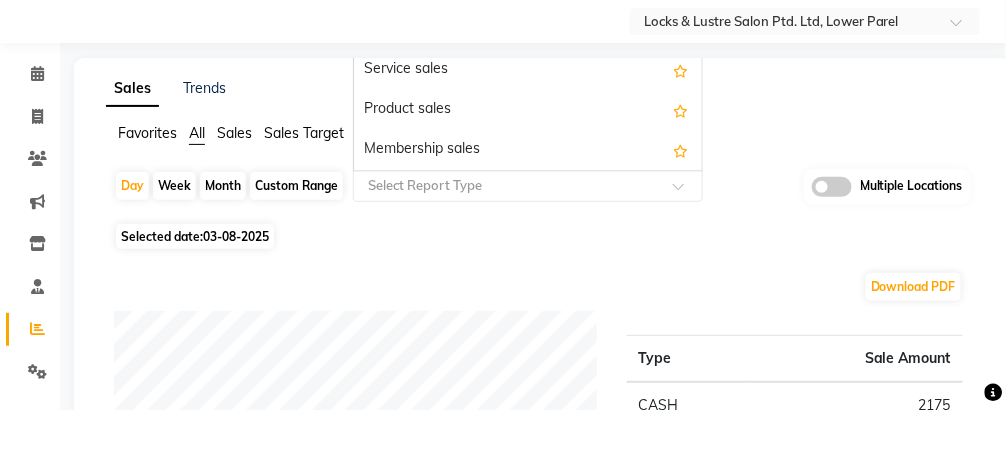 scroll, scrollTop: 3, scrollLeft: 0, axis: vertical 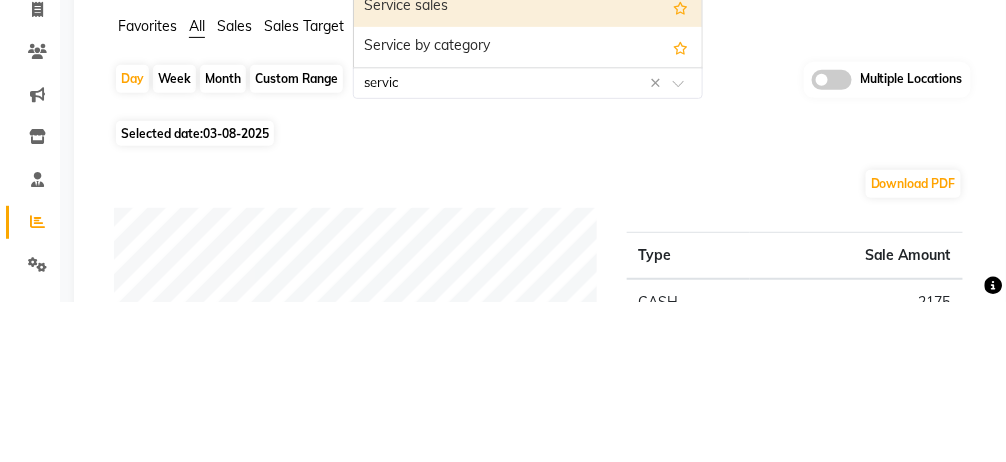 type on "service" 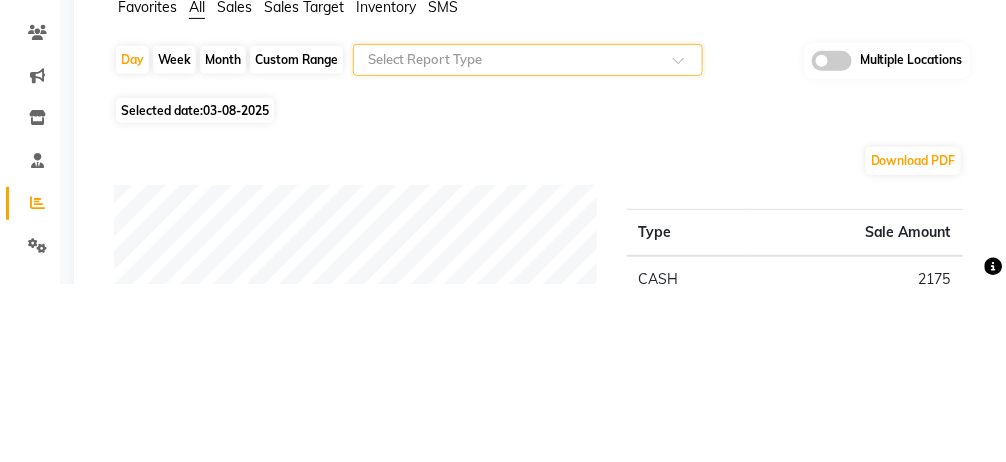 scroll, scrollTop: 3, scrollLeft: 0, axis: vertical 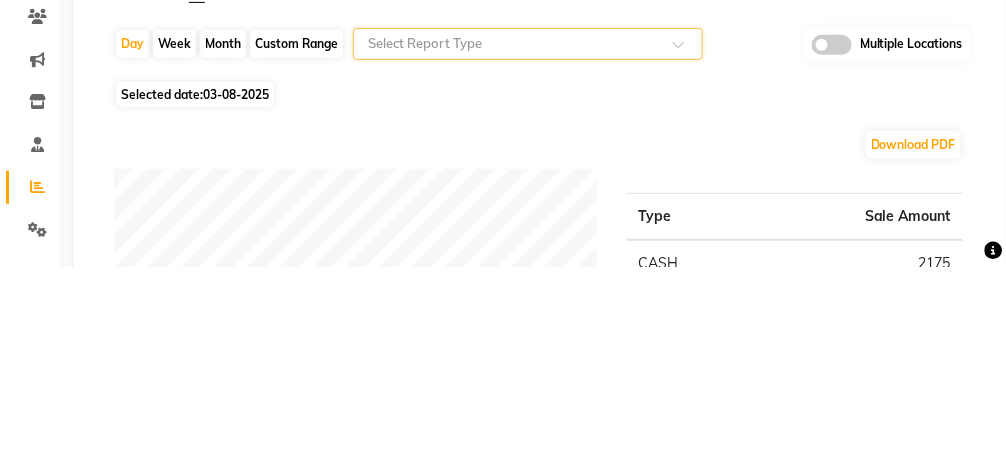 click 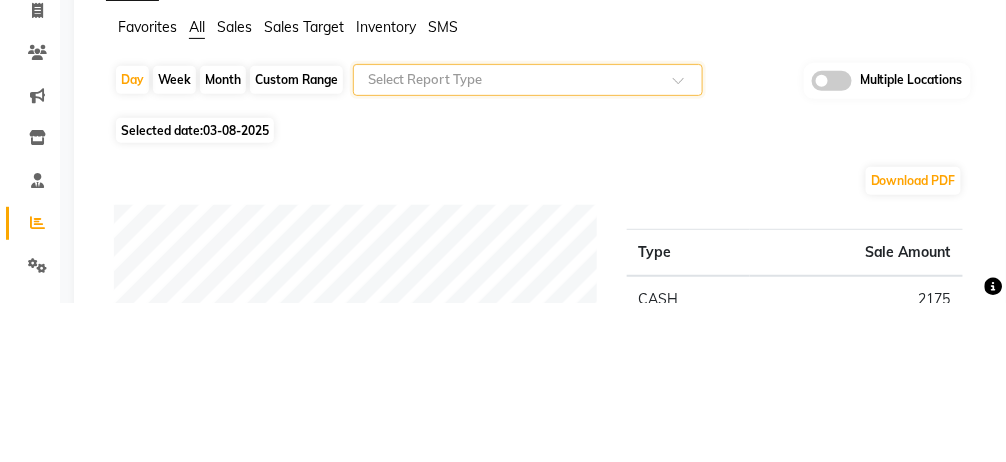 click on "Favorites All Sales Sales Target Inventory SMS" 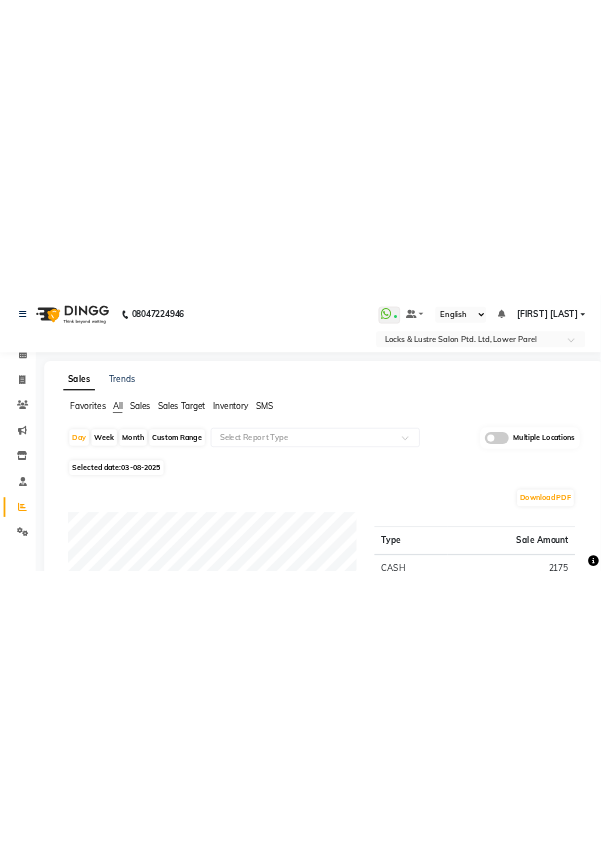scroll, scrollTop: 1, scrollLeft: 0, axis: vertical 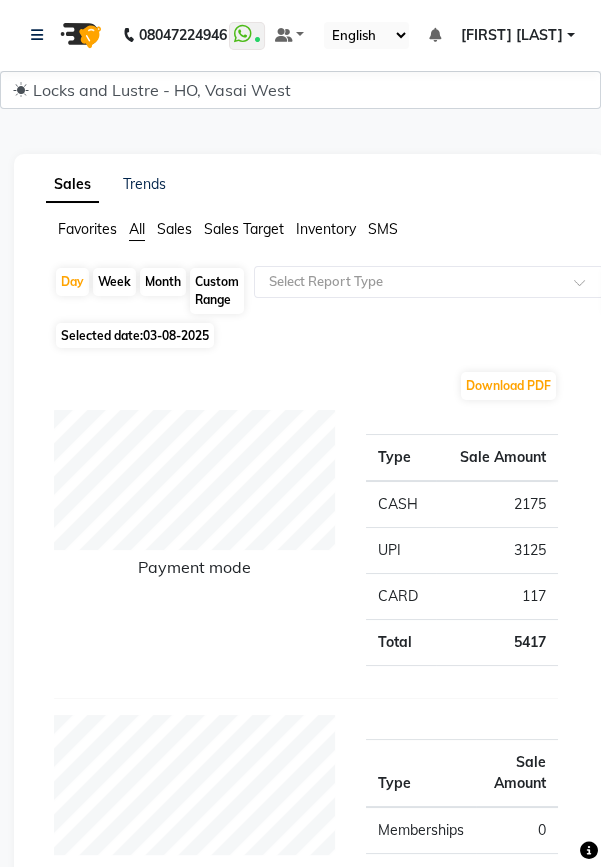 click 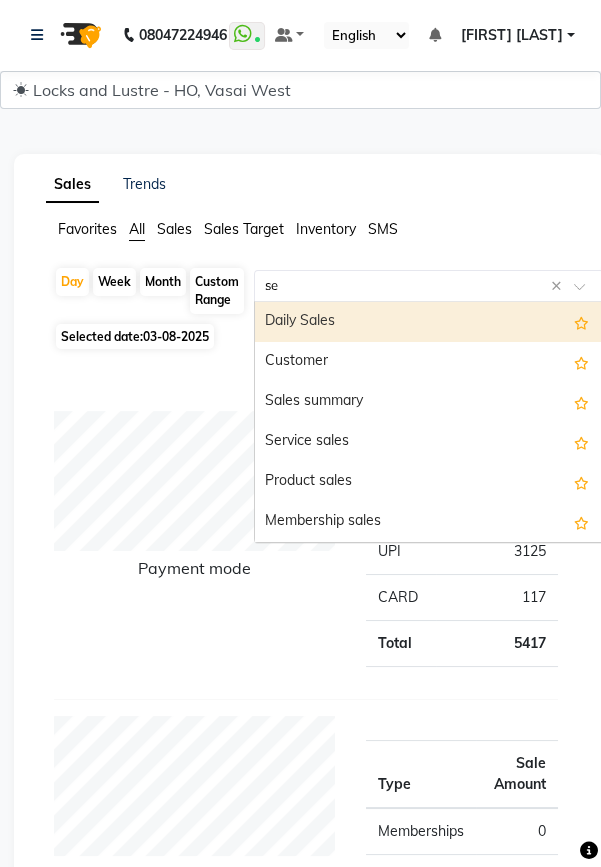 type on "ser" 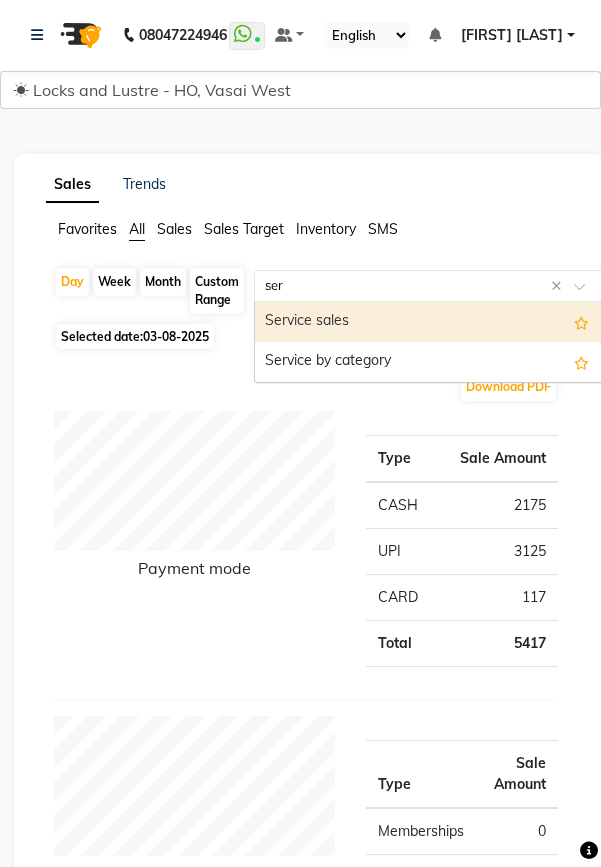 click on "Service sales" at bounding box center (429, 322) 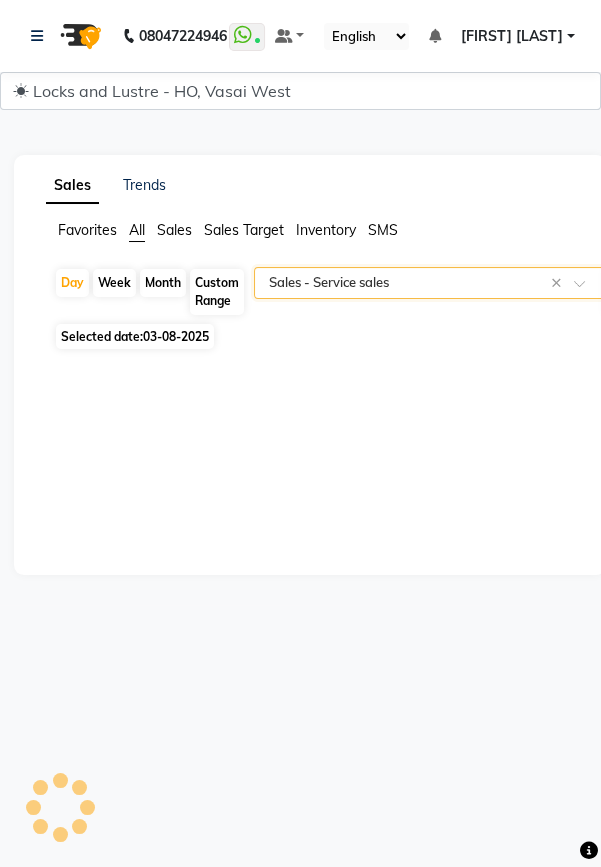 scroll, scrollTop: 0, scrollLeft: 0, axis: both 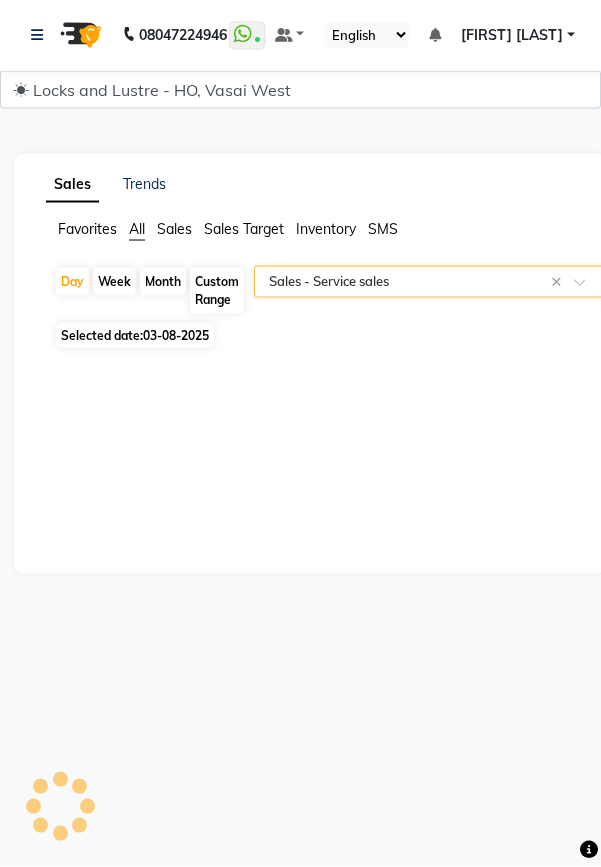 select on "full_report" 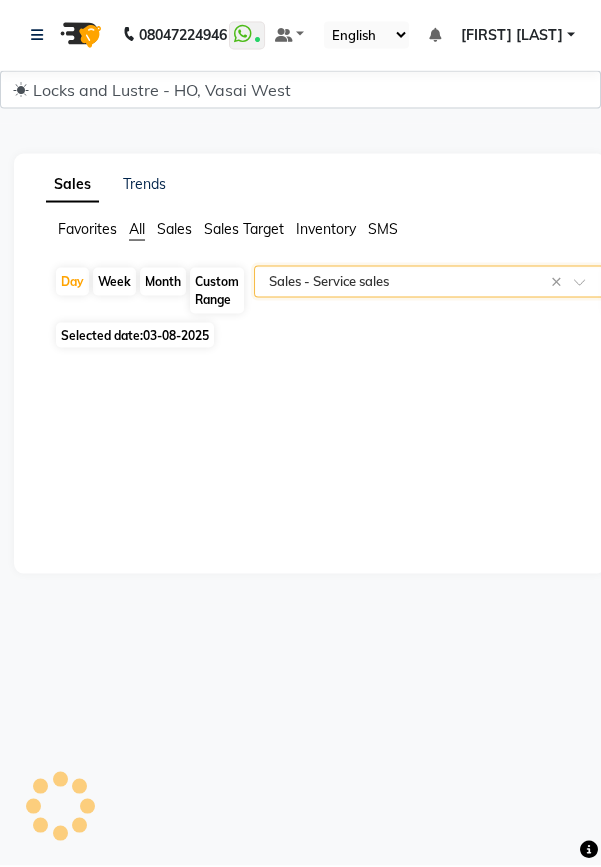 select on "csv" 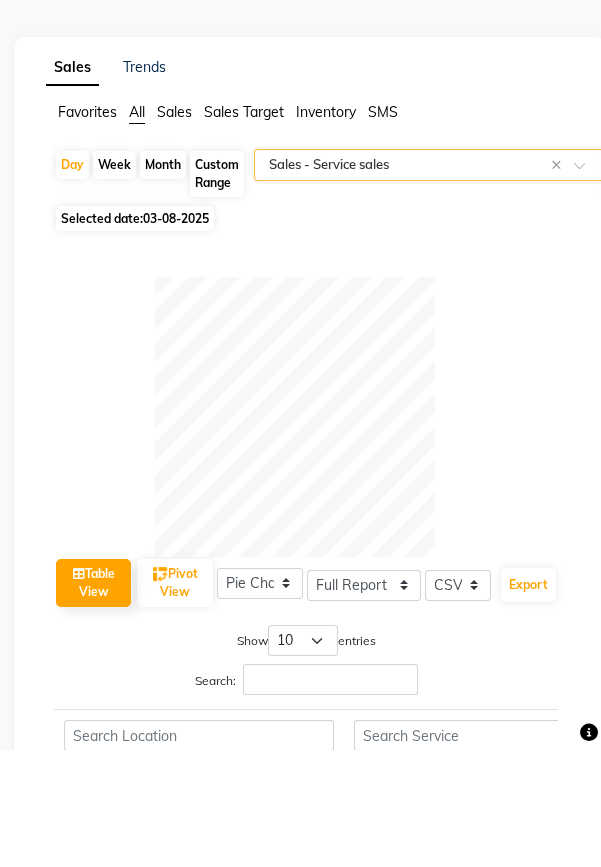 click on "Custom Range" 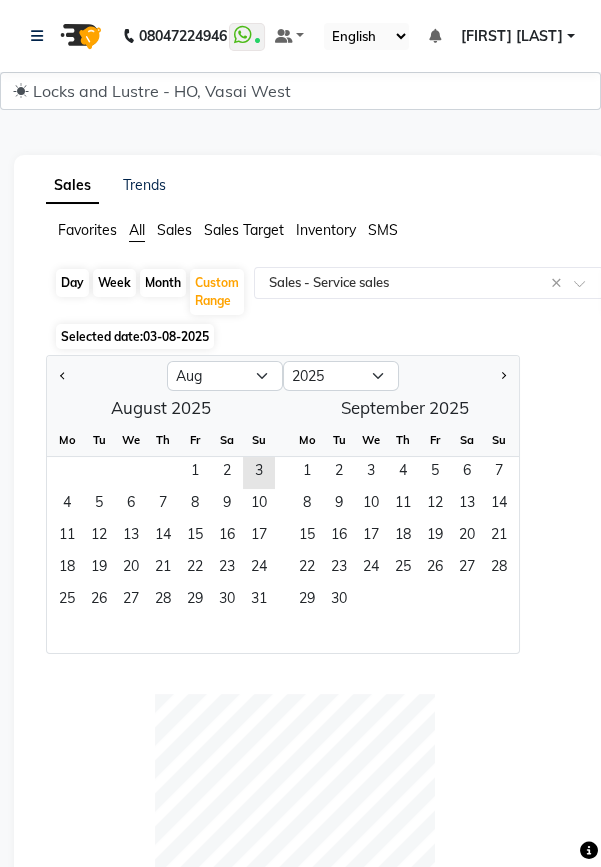 click 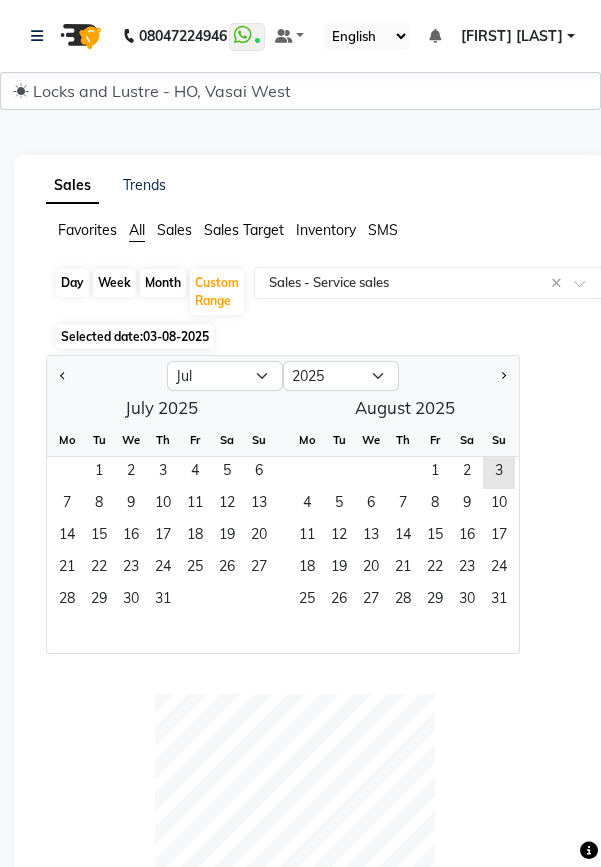 click on "1" 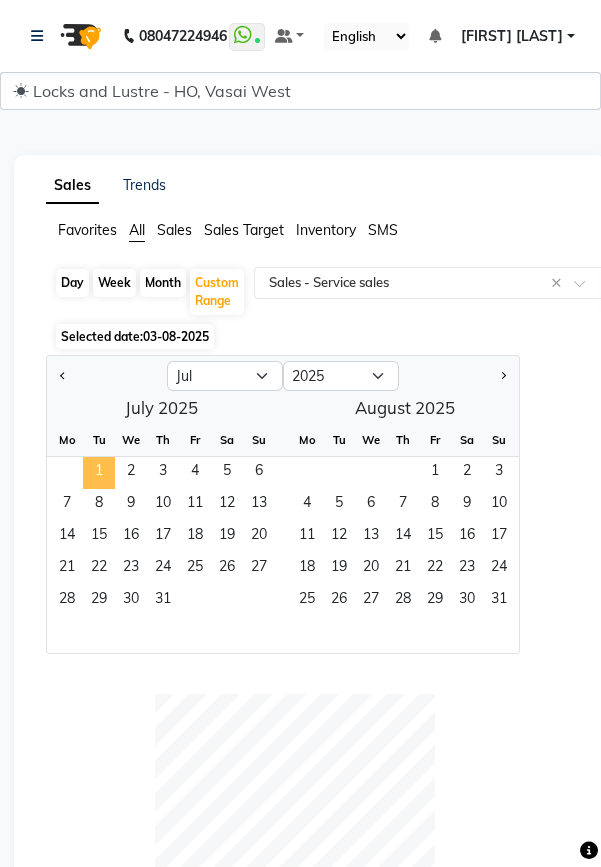 click on "31" 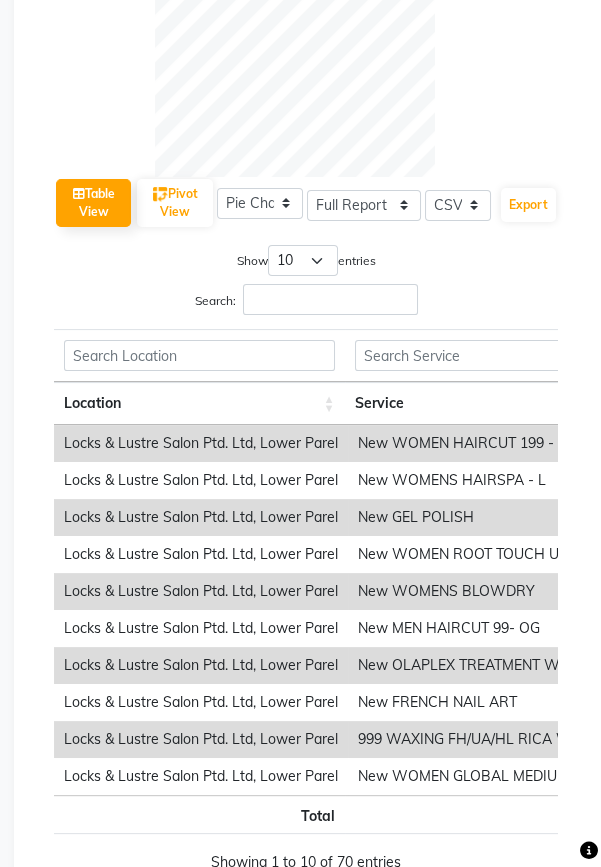 scroll, scrollTop: 509, scrollLeft: 0, axis: vertical 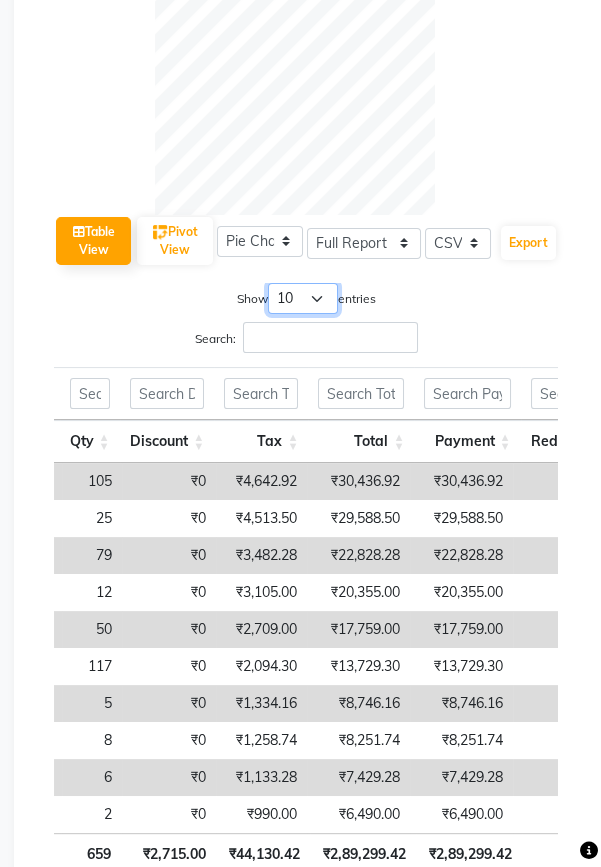 click on "10 25 50 100" at bounding box center (303, 298) 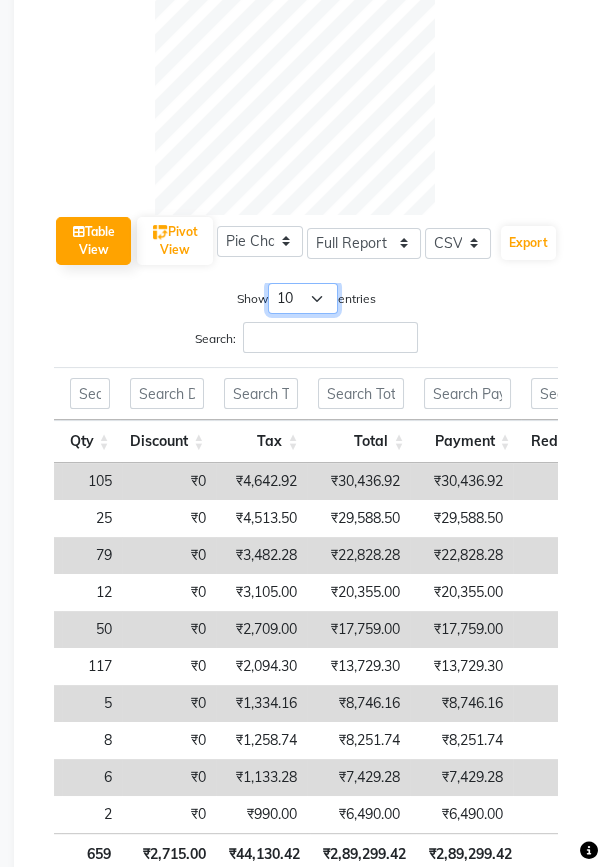 select on "100" 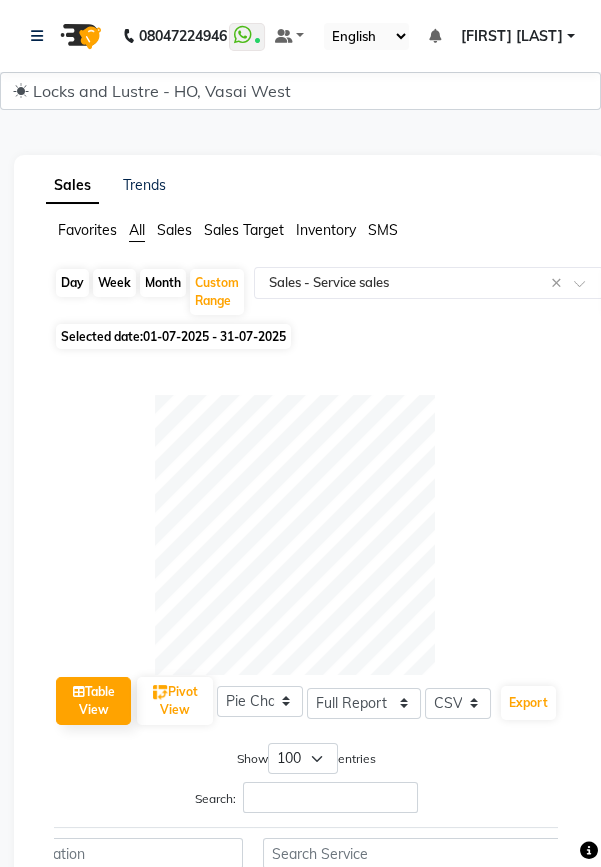 click on "01-07-2025 - 31-07-2025" 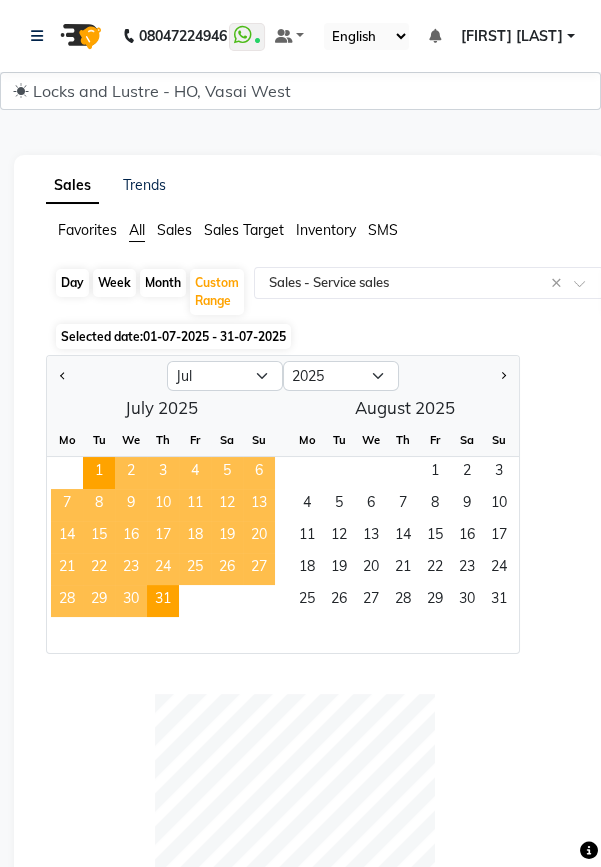 click 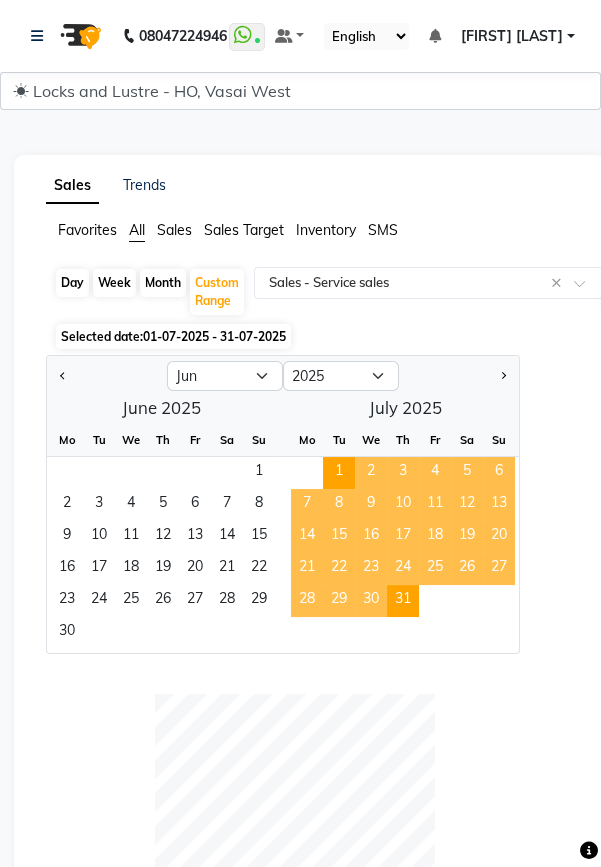 click on "1" 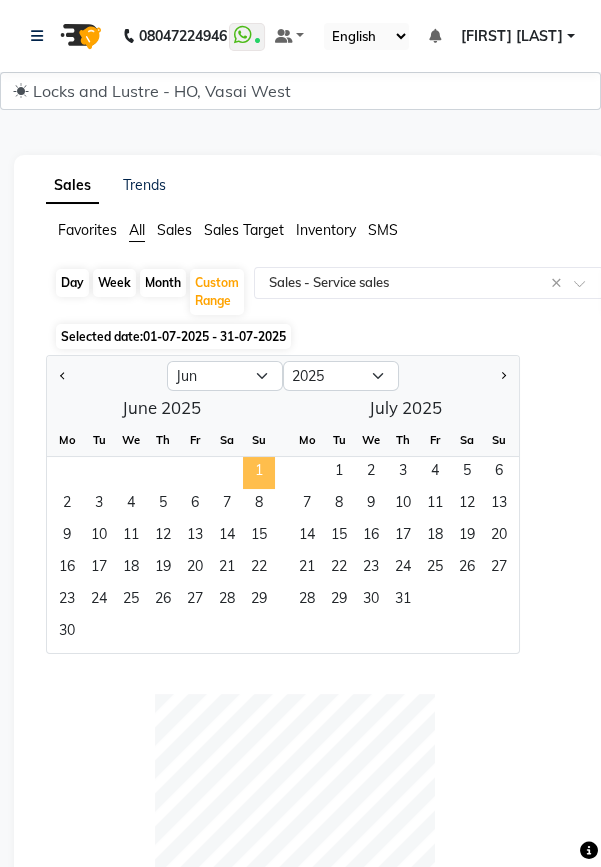 click on "30" 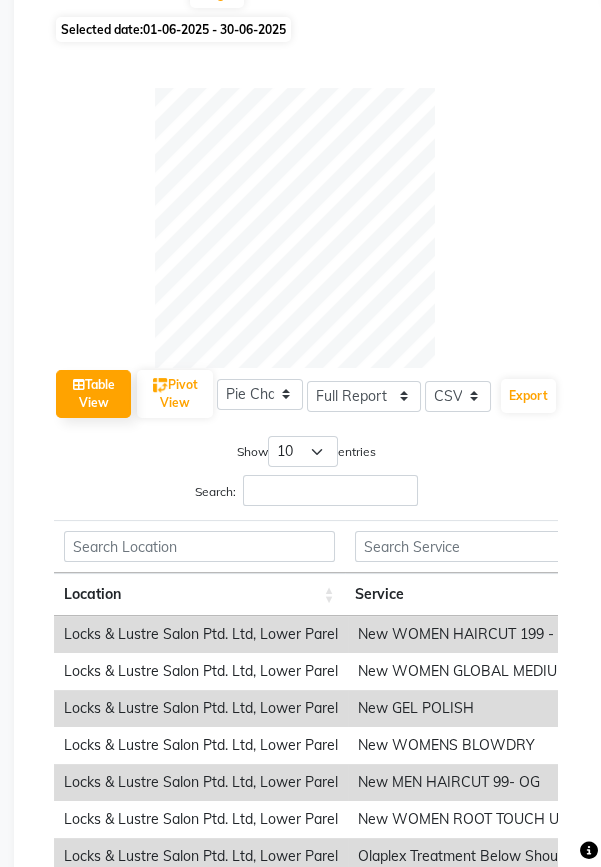 scroll, scrollTop: 509, scrollLeft: 0, axis: vertical 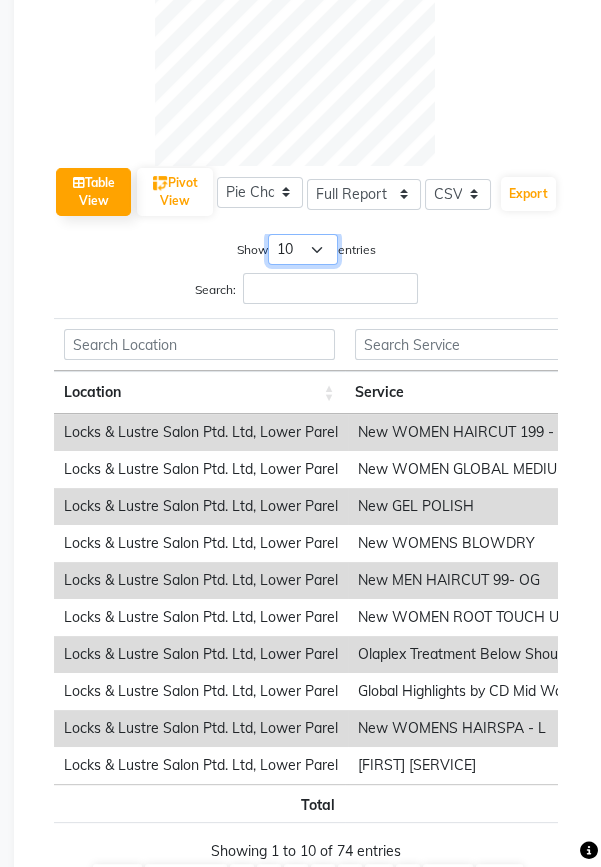 click on "10 25 50 100" at bounding box center [303, 249] 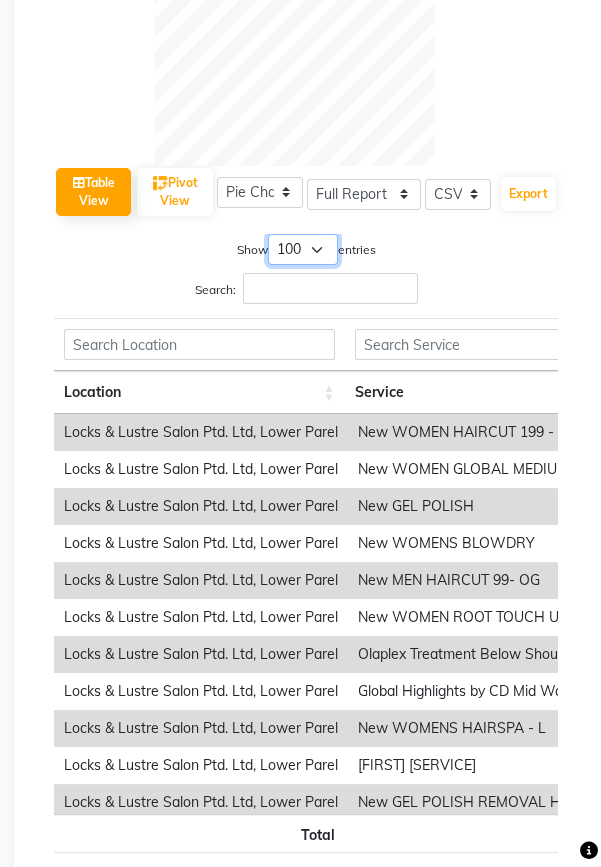 scroll, scrollTop: 0, scrollLeft: 39, axis: horizontal 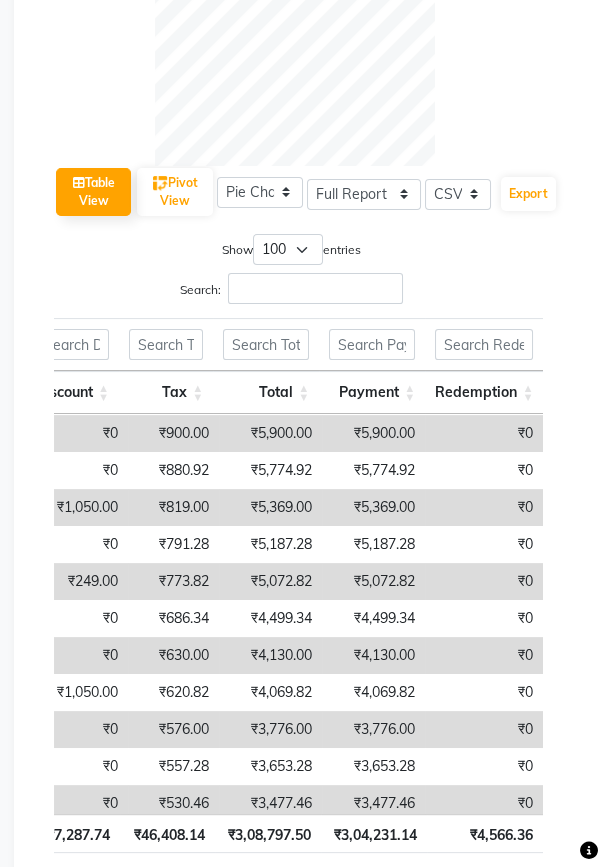 click on "₹4,499.34" at bounding box center (270, 618) 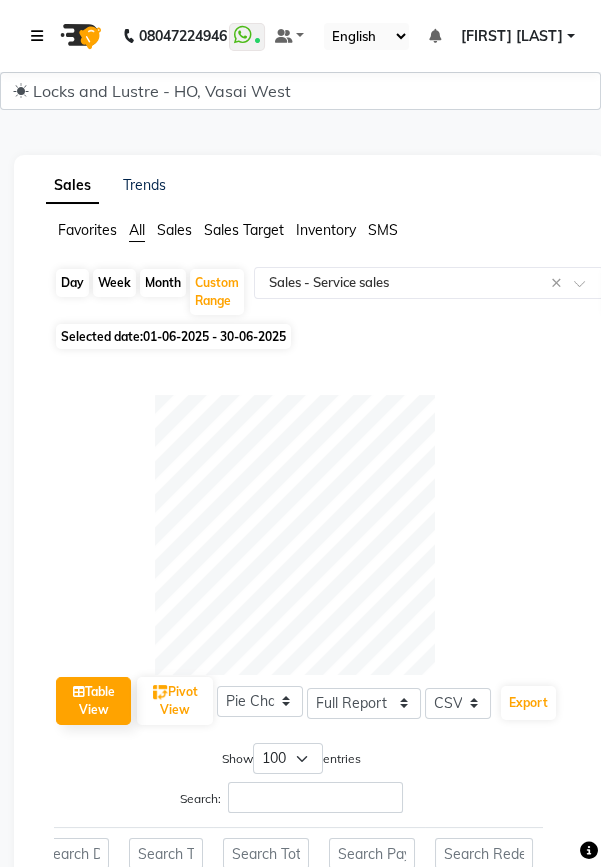 click at bounding box center (37, 36) 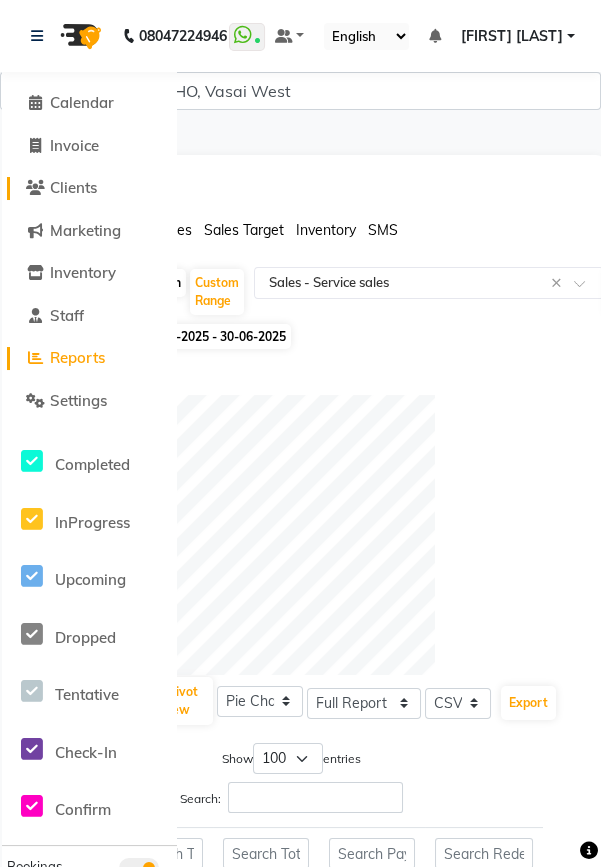 click on "Clients" 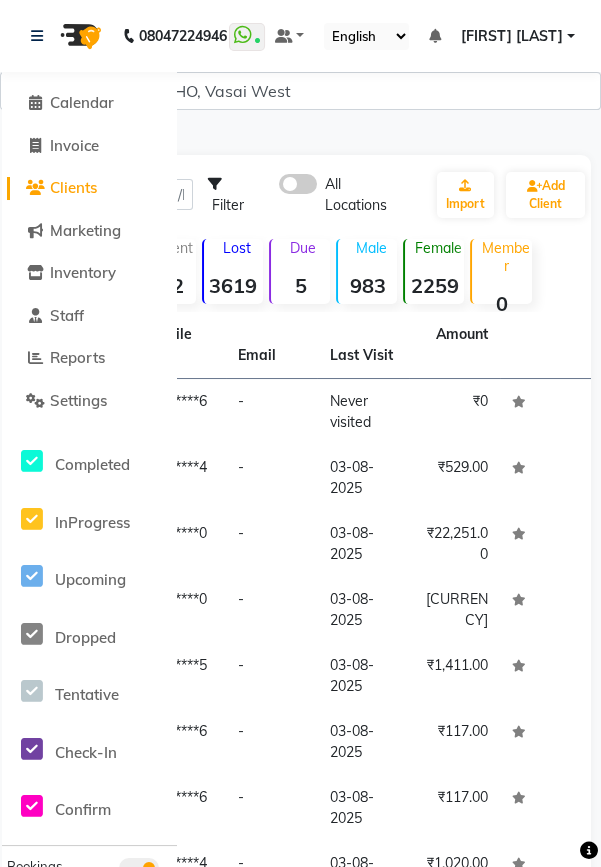 click on "Clients" 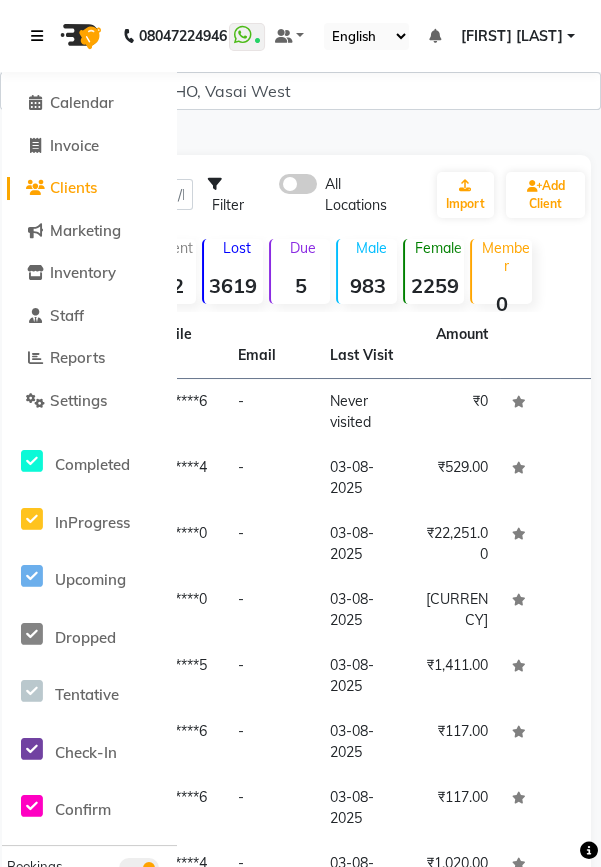 click at bounding box center (37, 36) 